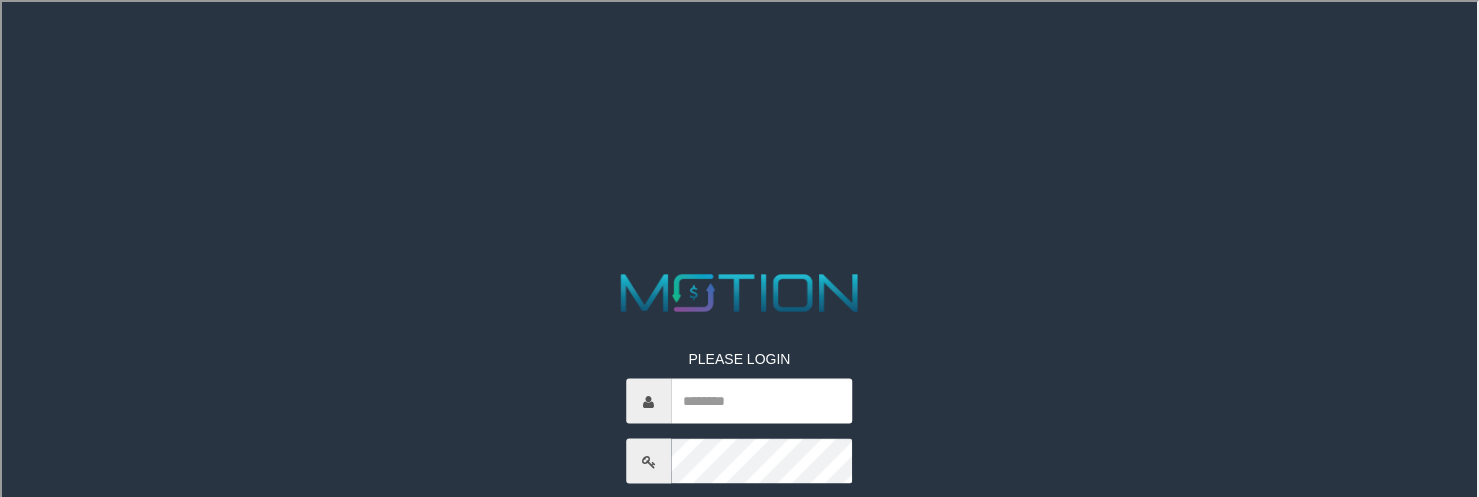 select on "**" 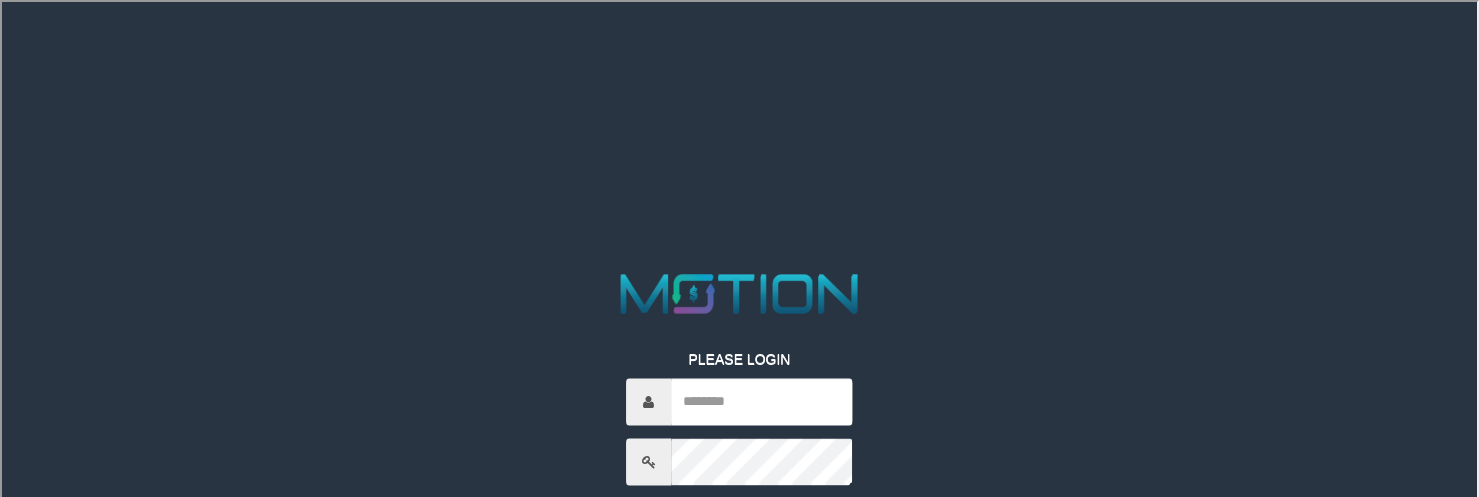 scroll, scrollTop: 0, scrollLeft: 0, axis: both 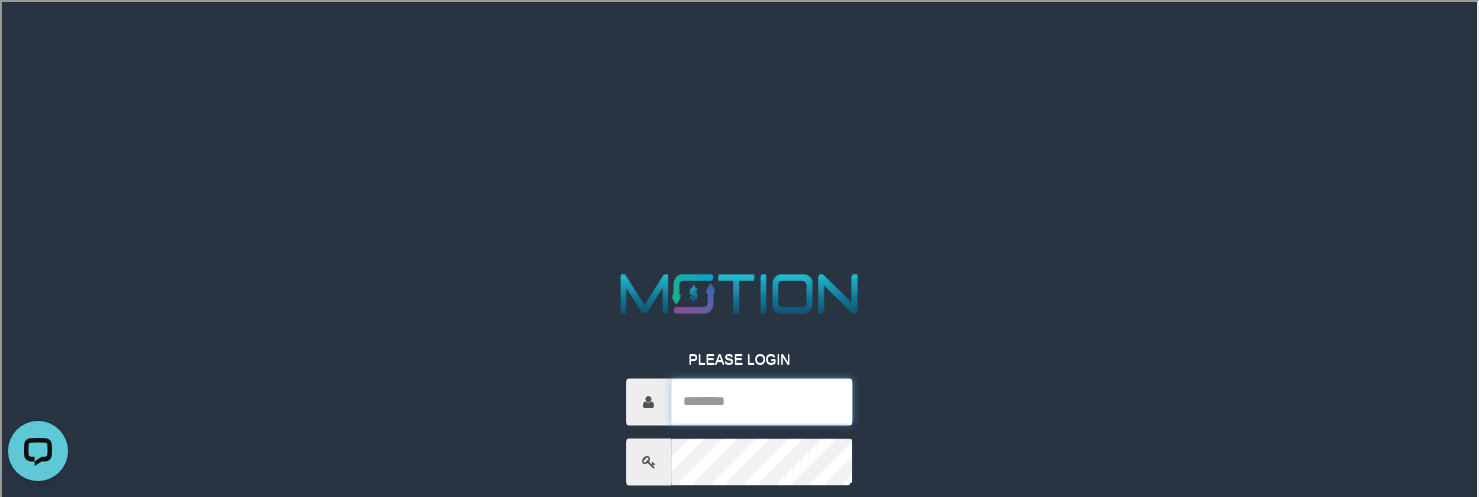 type on "*********" 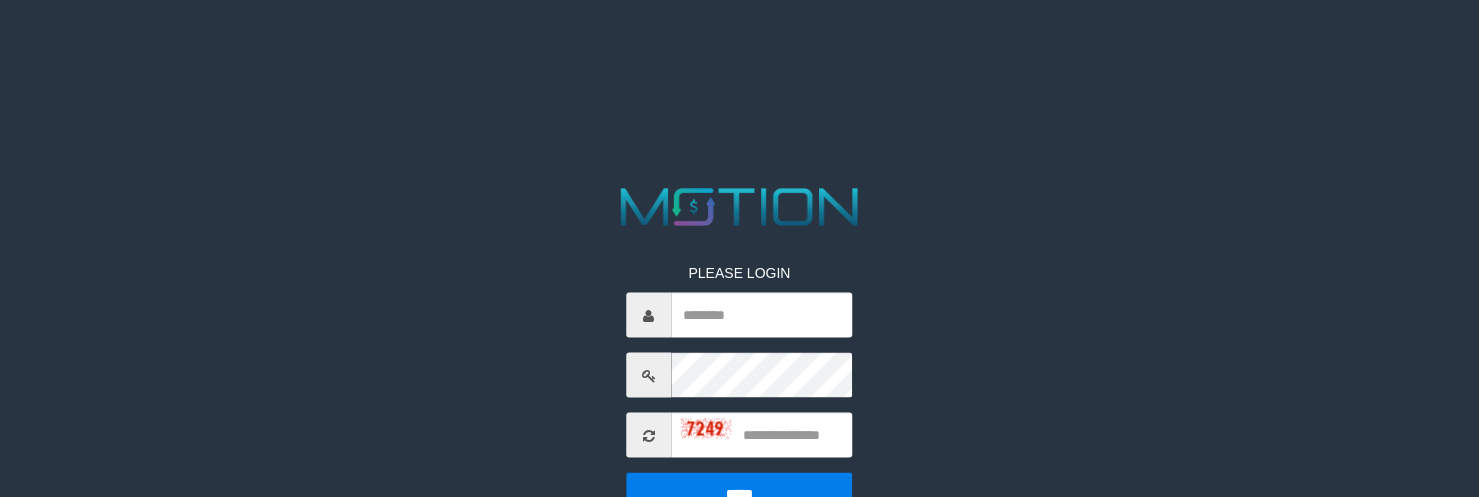 scroll, scrollTop: 0, scrollLeft: 0, axis: both 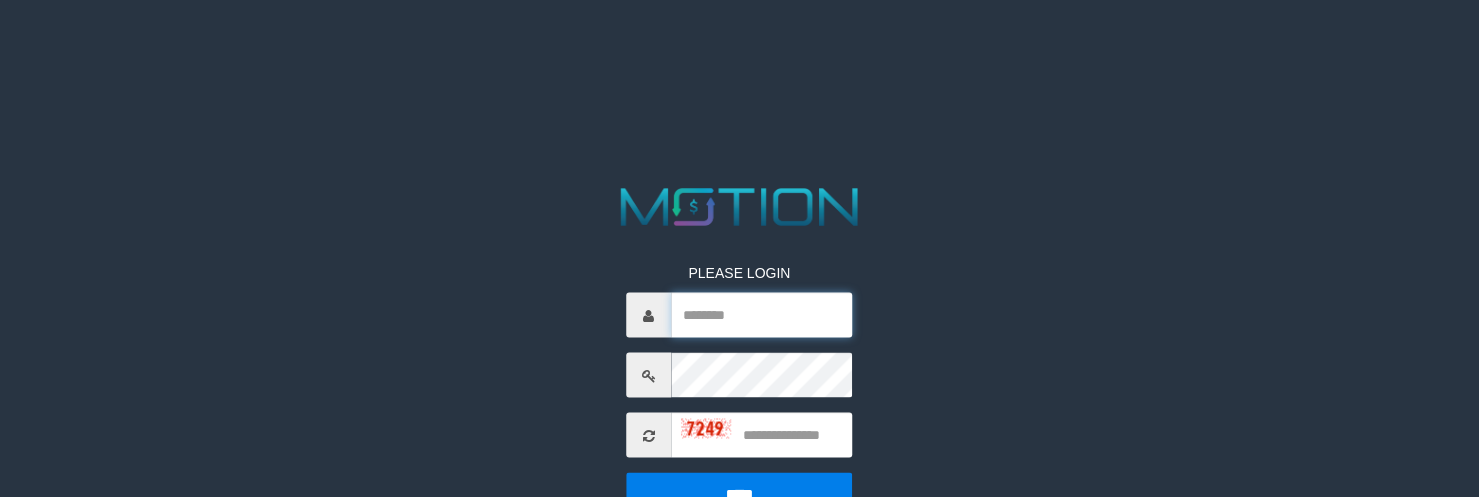 type on "*********" 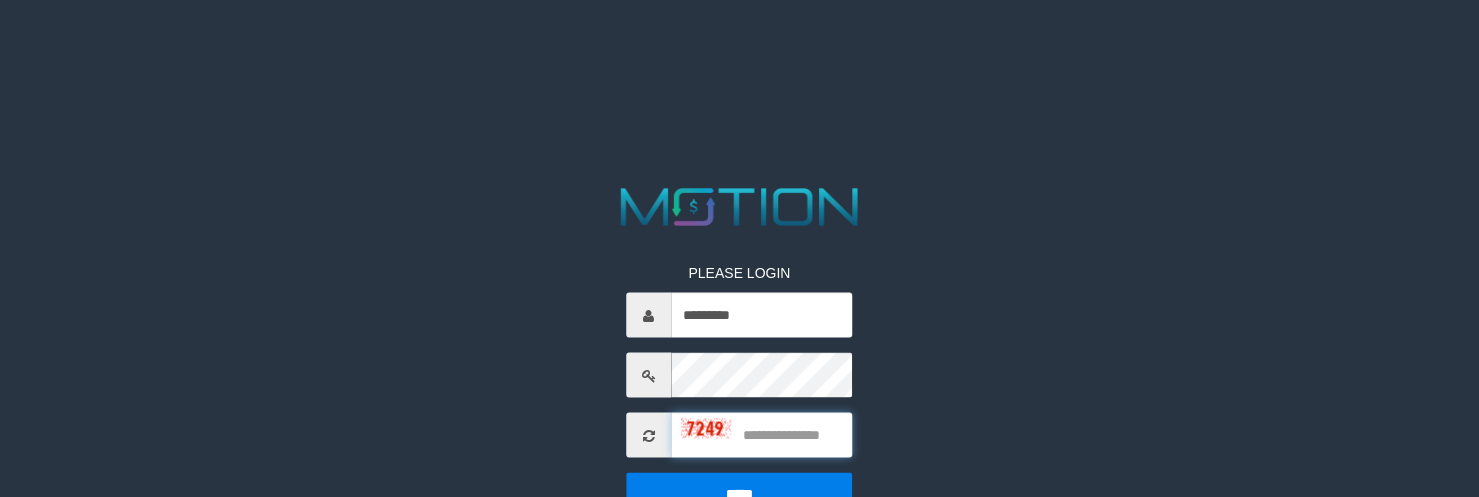 click at bounding box center (761, 435) 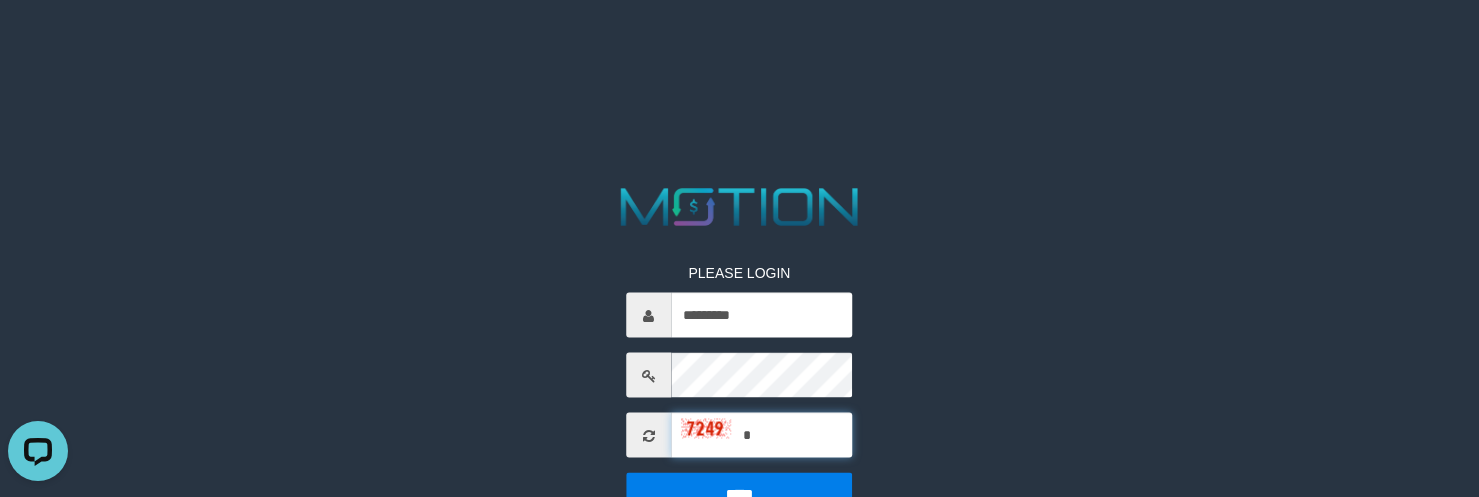 scroll, scrollTop: 0, scrollLeft: 0, axis: both 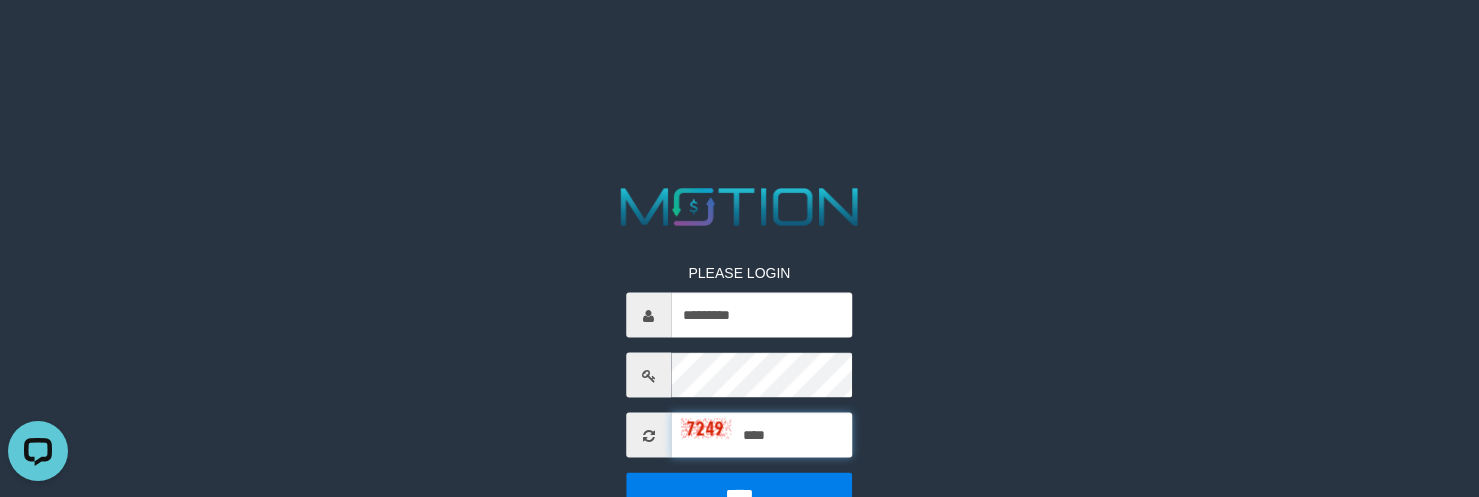type on "****" 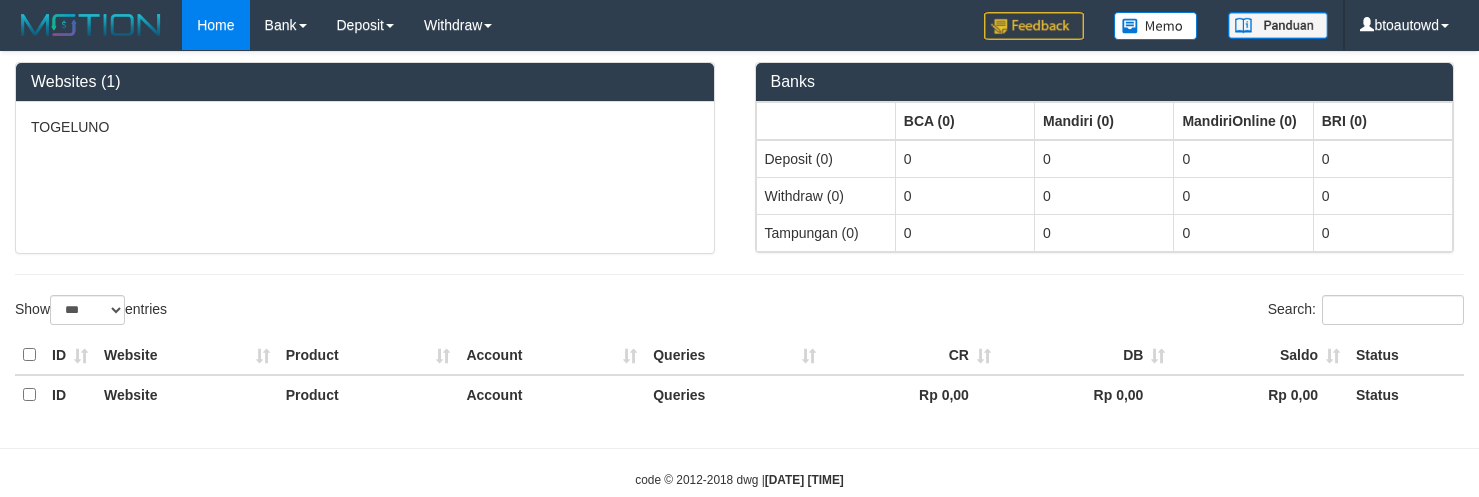 select on "***" 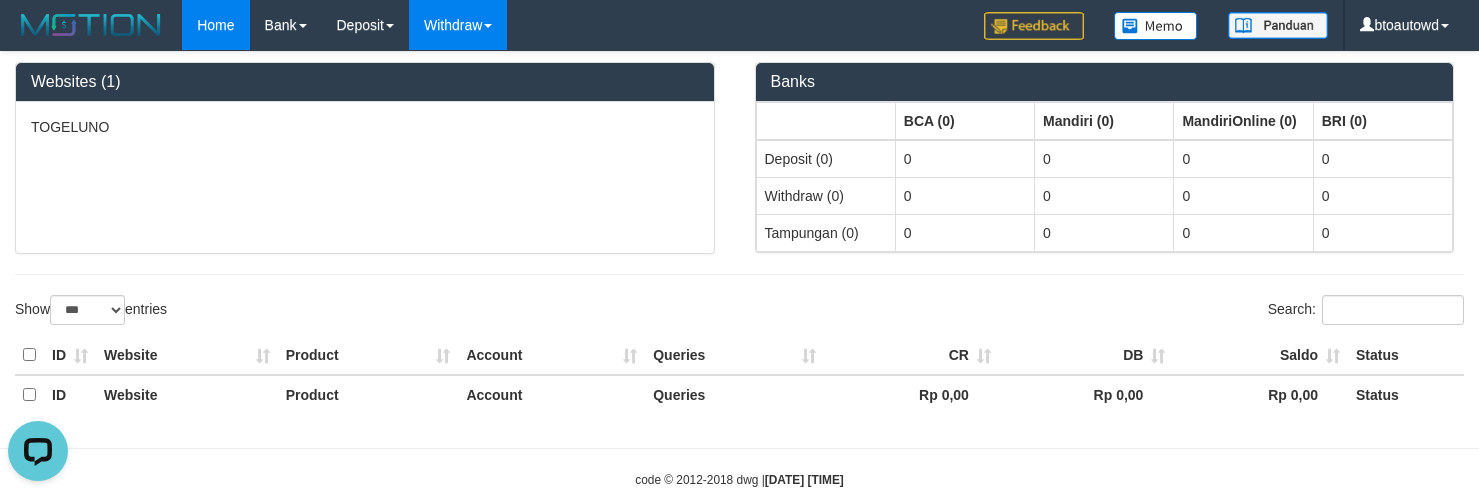 scroll, scrollTop: 0, scrollLeft: 0, axis: both 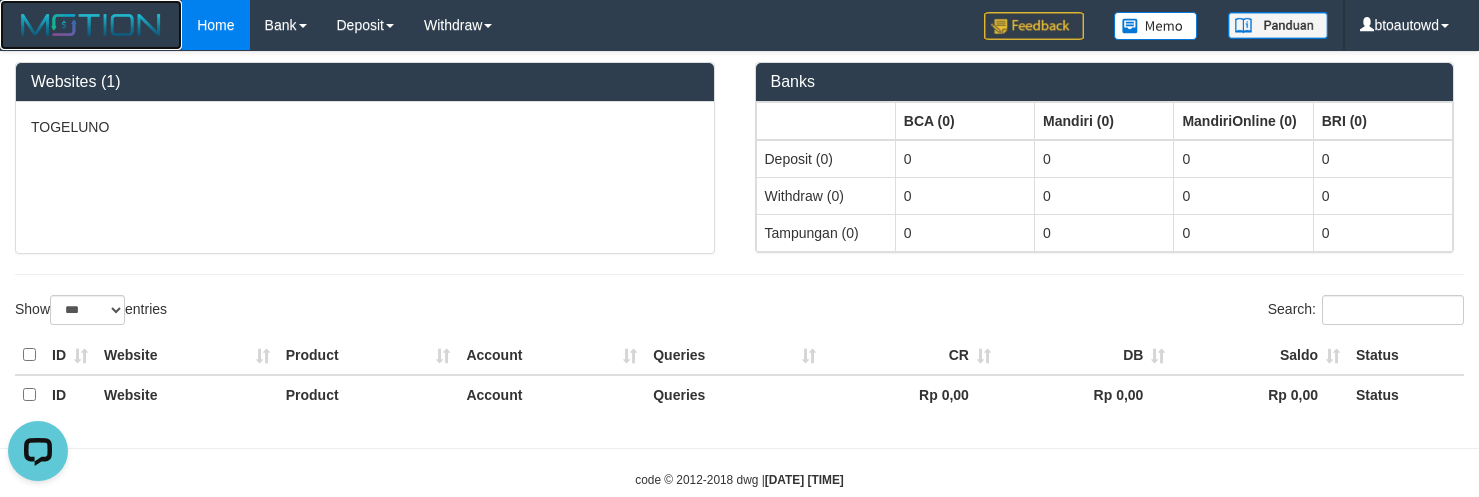 click at bounding box center [91, 25] 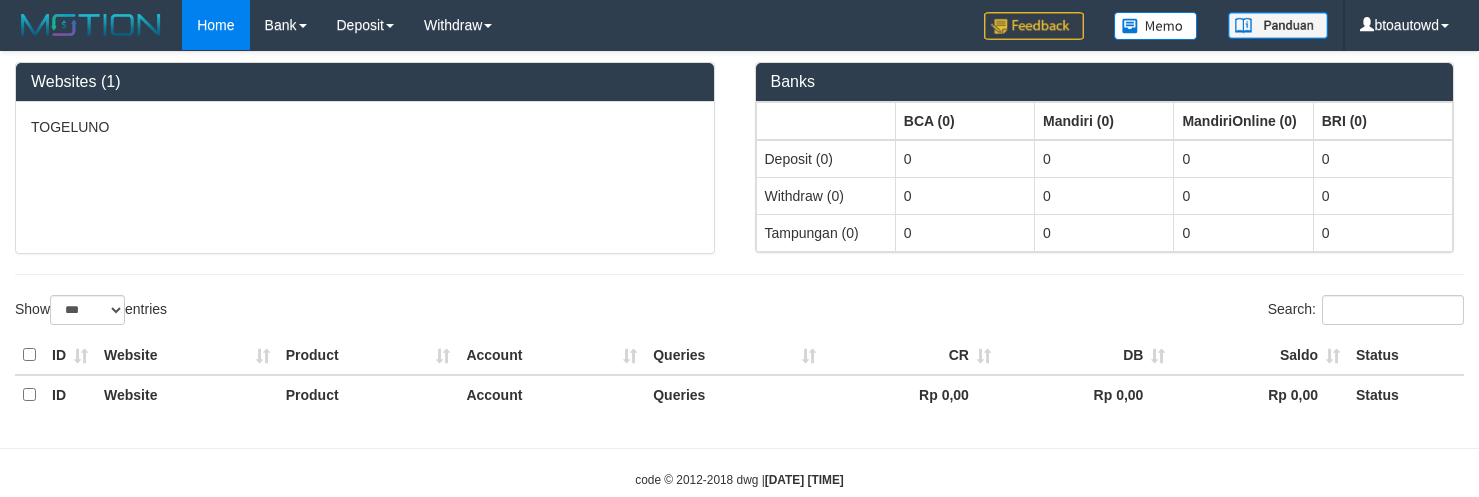 select on "***" 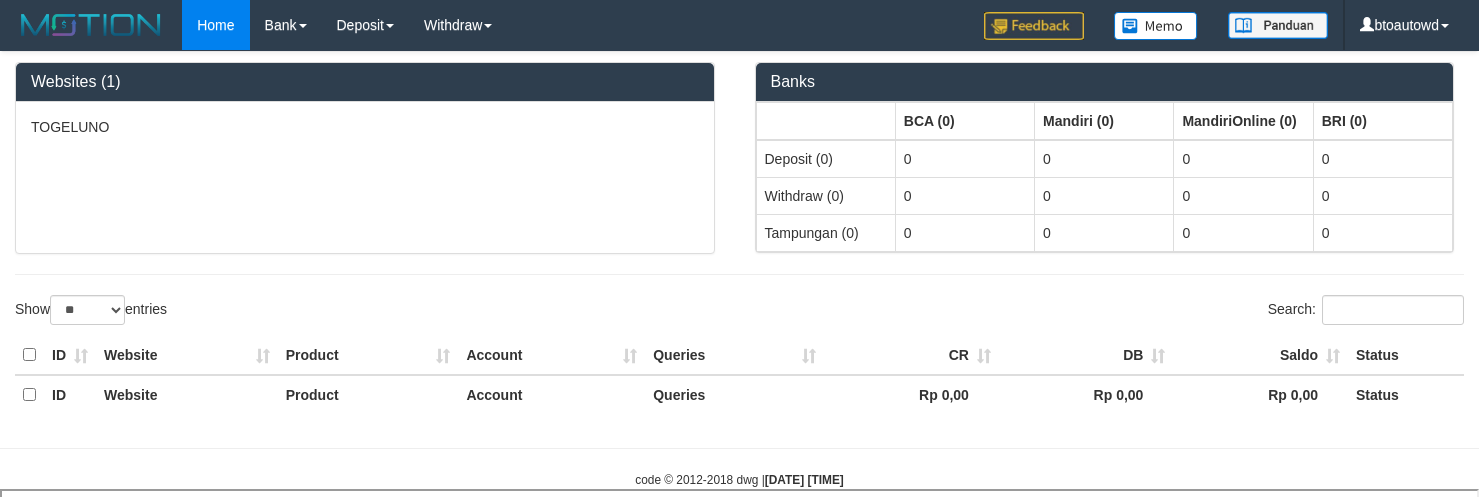 select 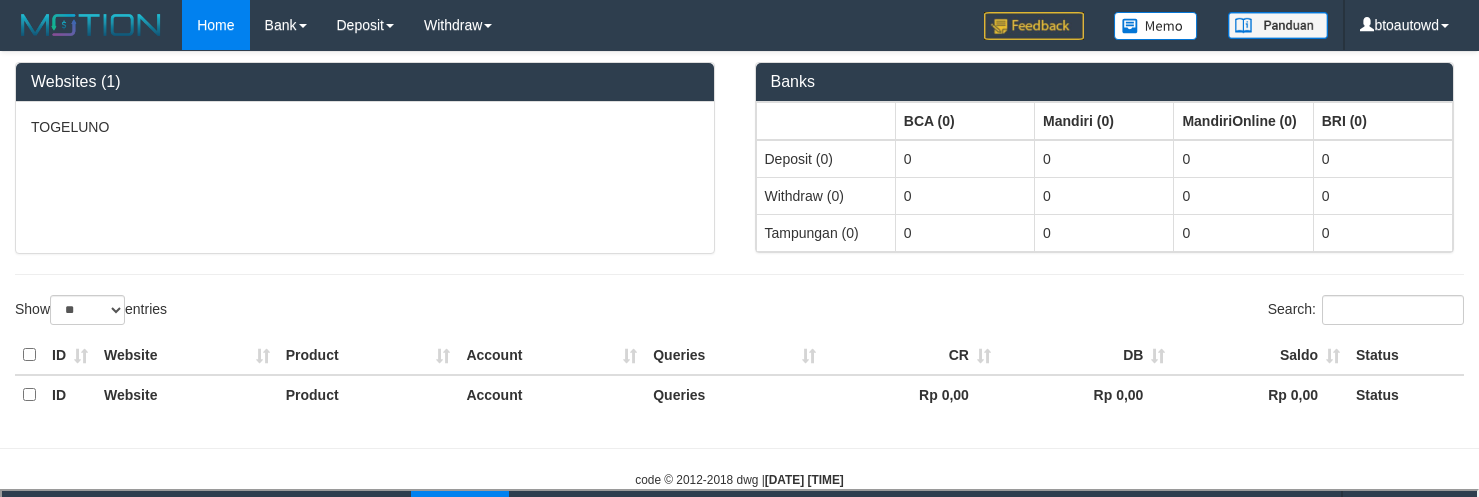 scroll, scrollTop: 0, scrollLeft: 0, axis: both 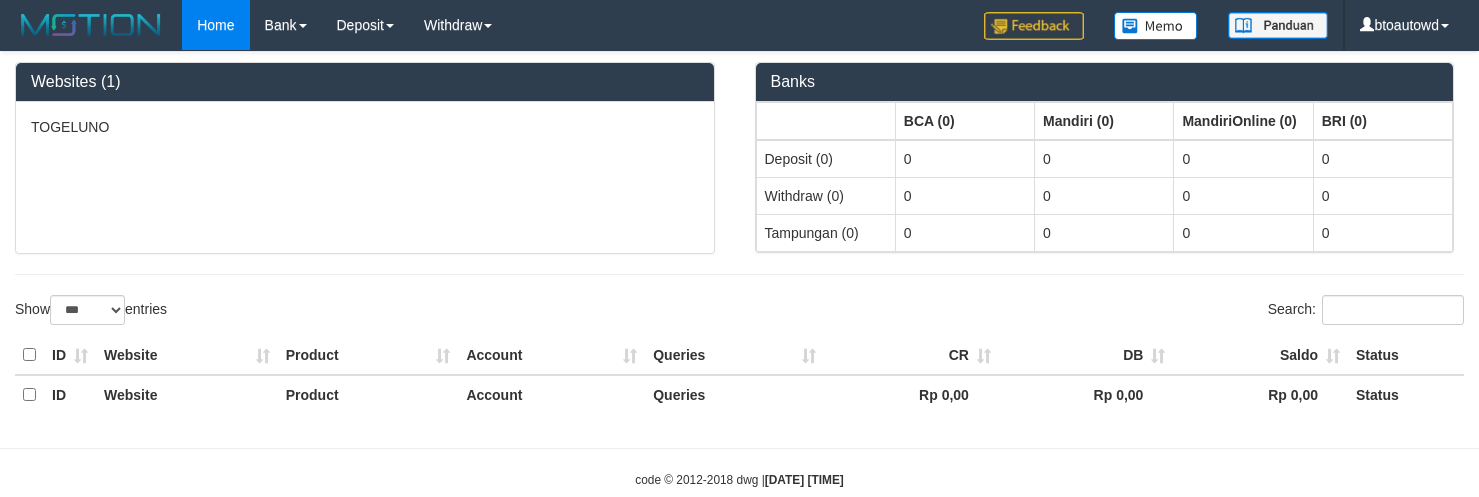 select on "***" 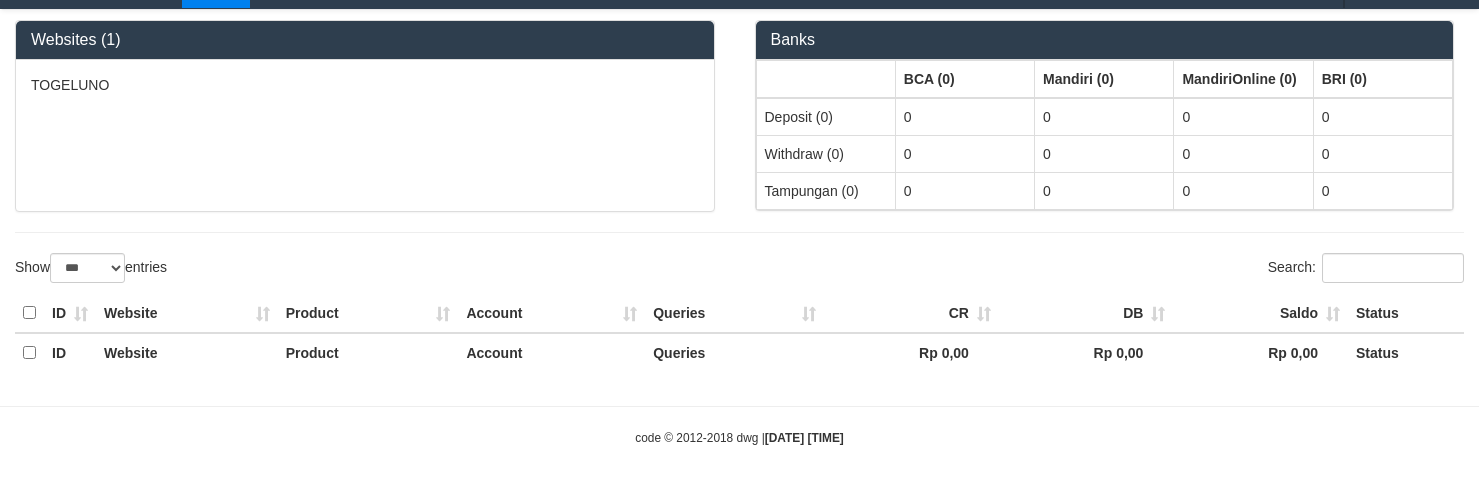 select on "**" 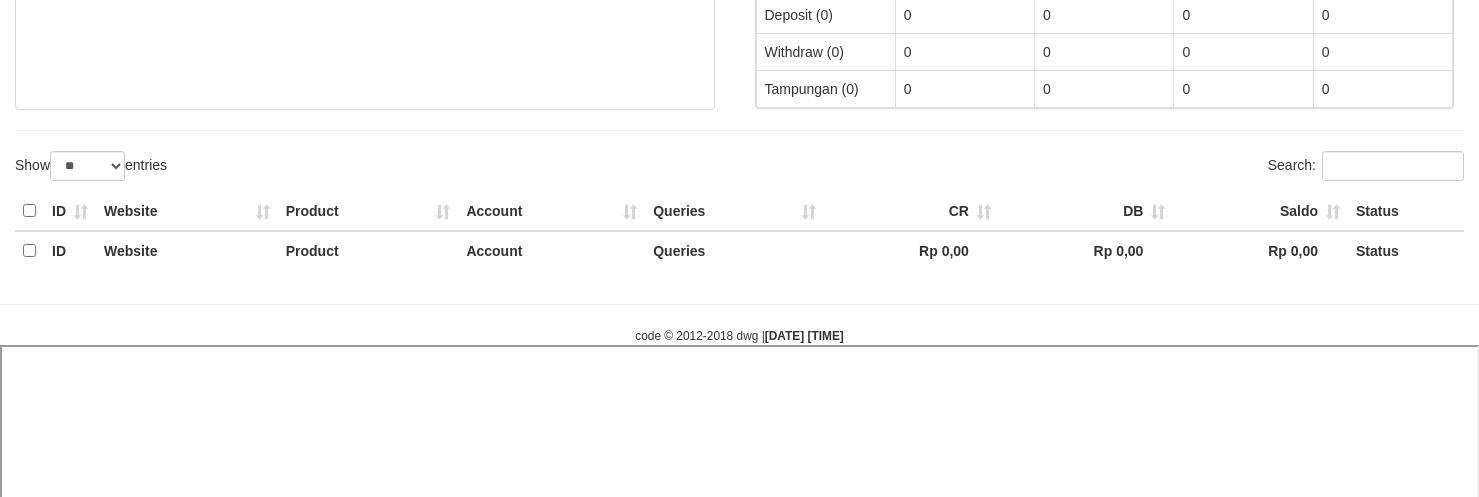 scroll, scrollTop: 200, scrollLeft: 0, axis: vertical 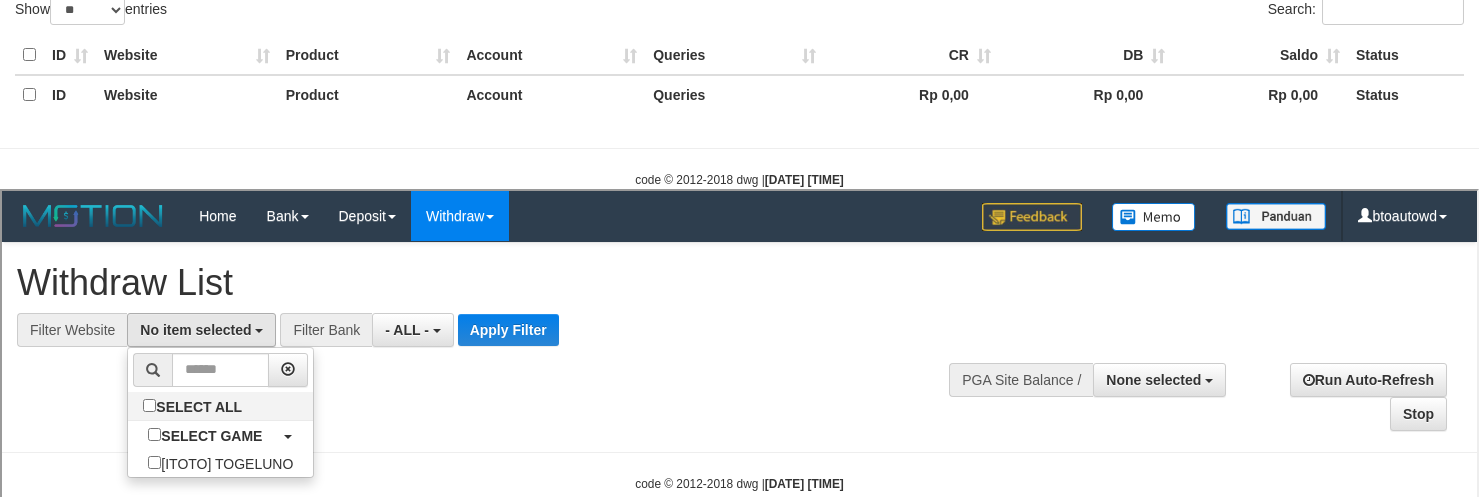 select on "****" 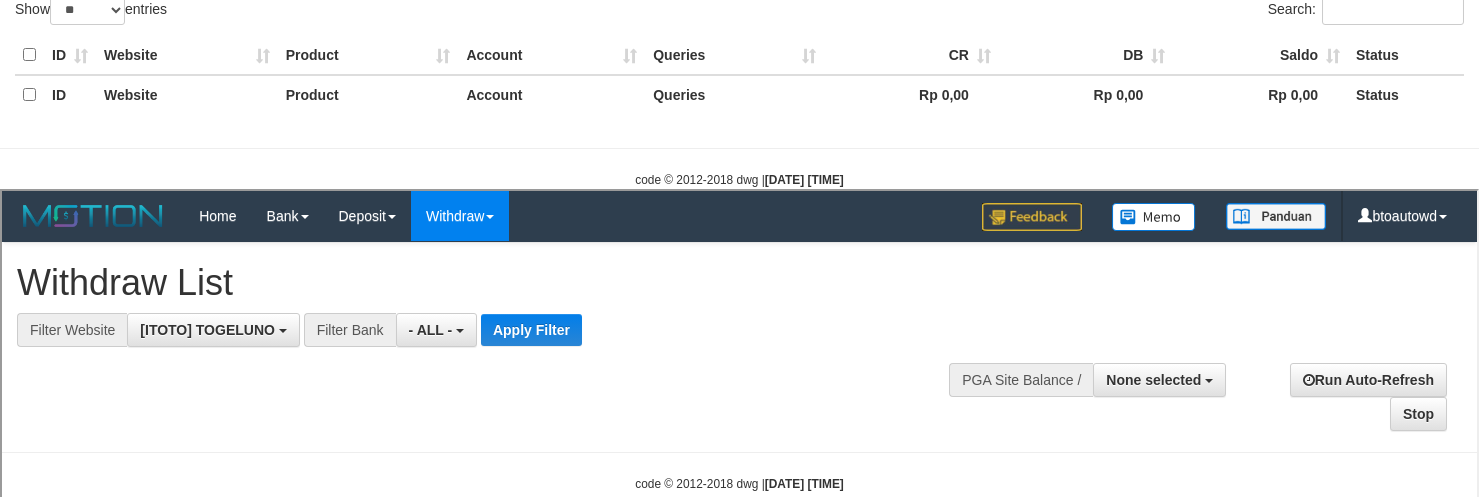 scroll, scrollTop: 18, scrollLeft: 0, axis: vertical 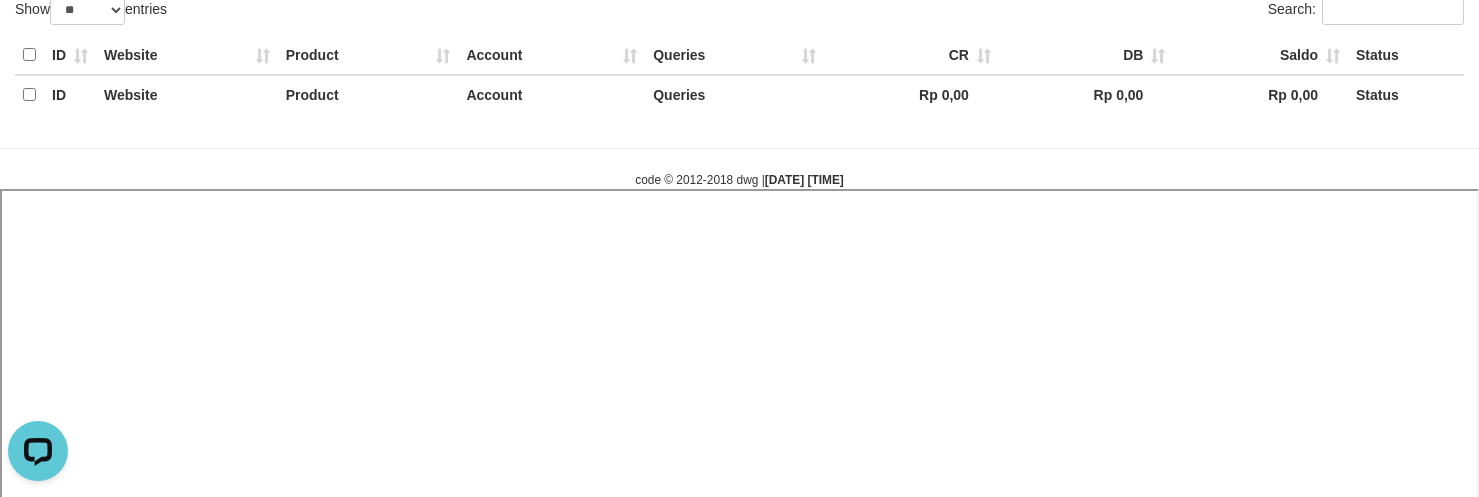 select 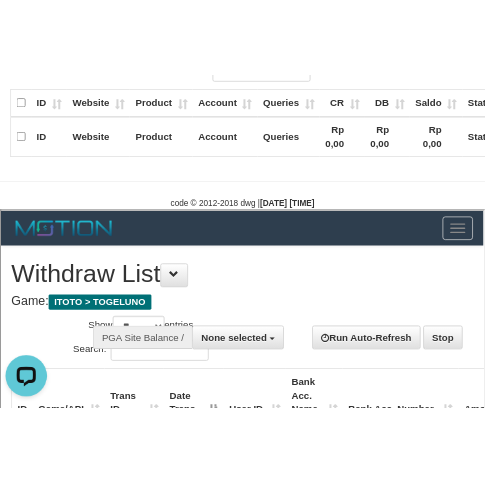 scroll, scrollTop: 590, scrollLeft: 0, axis: vertical 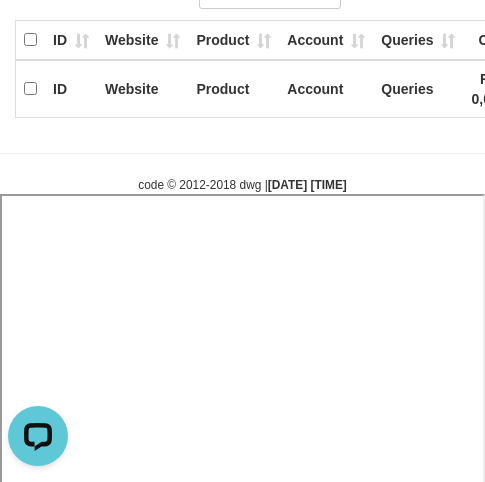 select 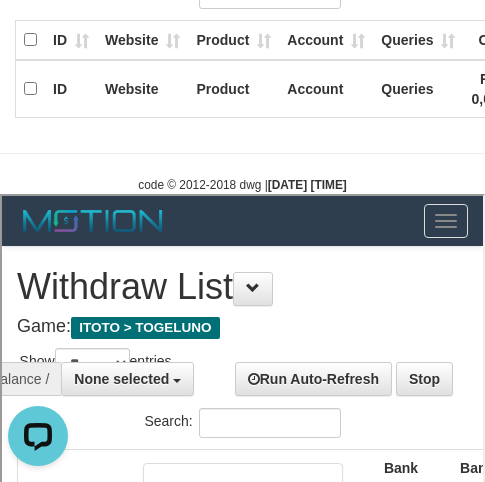 scroll, scrollTop: 0, scrollLeft: 0, axis: both 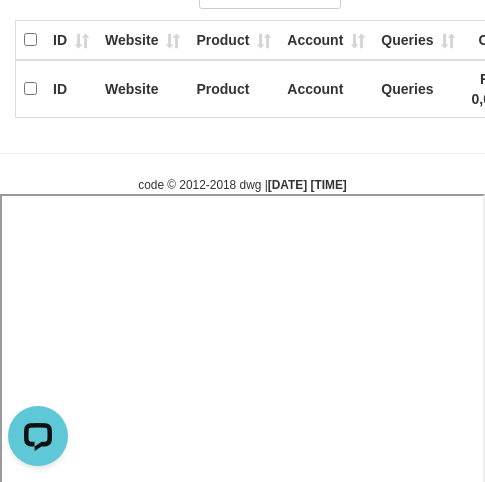 select 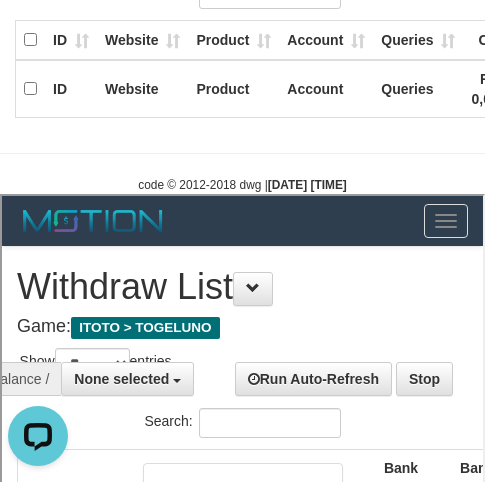 scroll, scrollTop: 0, scrollLeft: 0, axis: both 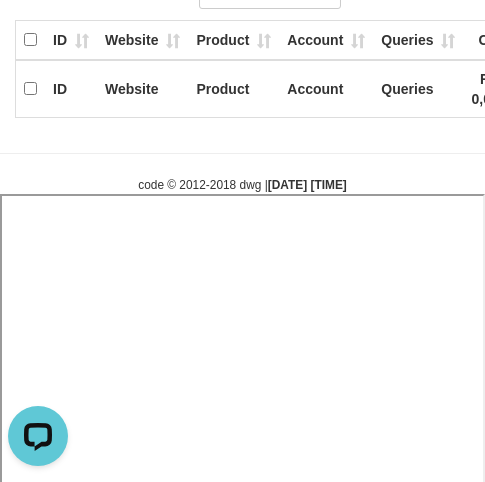 select 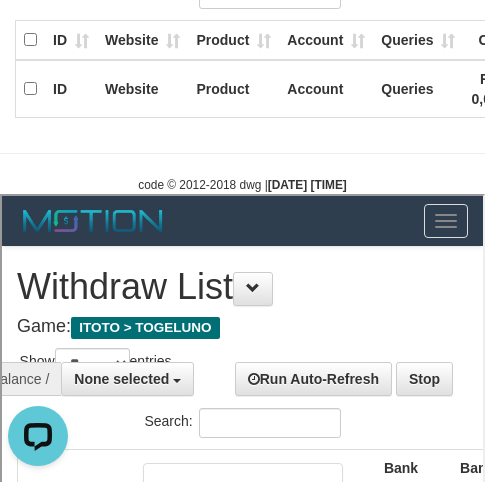 scroll, scrollTop: 0, scrollLeft: 0, axis: both 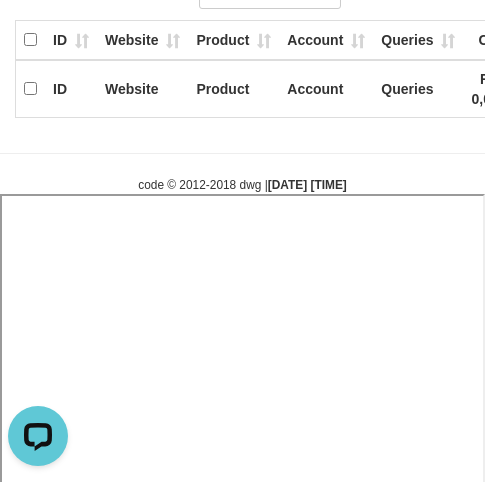 select 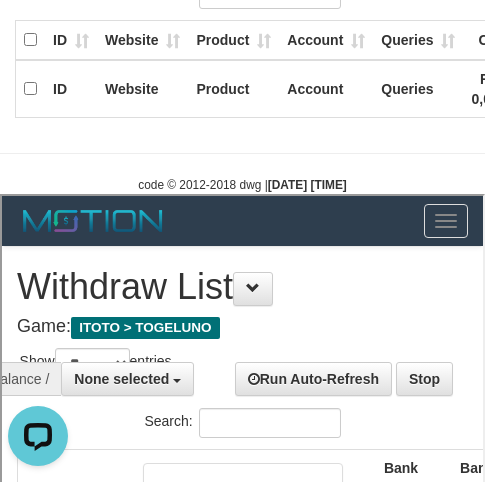 scroll, scrollTop: 0, scrollLeft: 0, axis: both 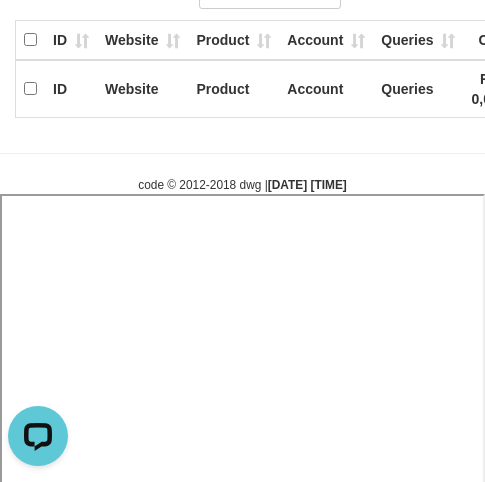 select 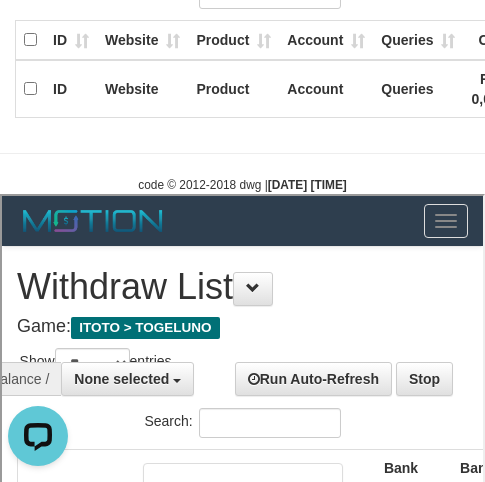 scroll, scrollTop: 0, scrollLeft: 0, axis: both 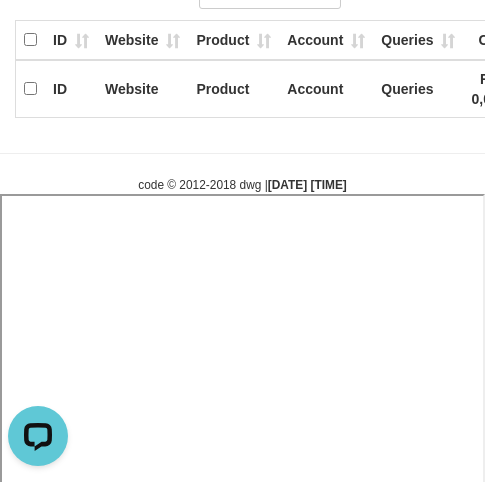 select 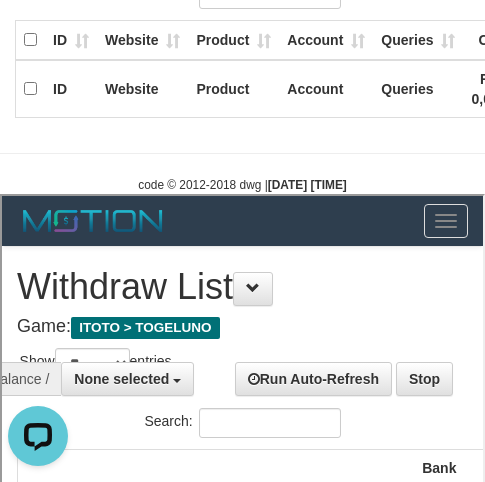 scroll, scrollTop: 0, scrollLeft: 0, axis: both 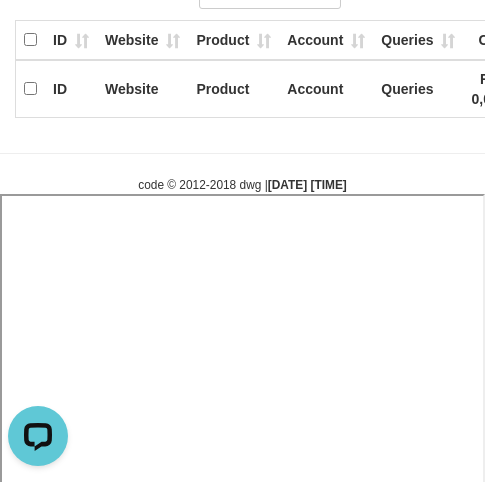 select 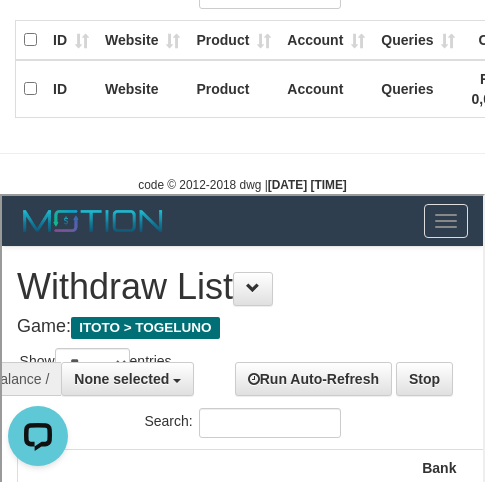 scroll, scrollTop: 0, scrollLeft: 0, axis: both 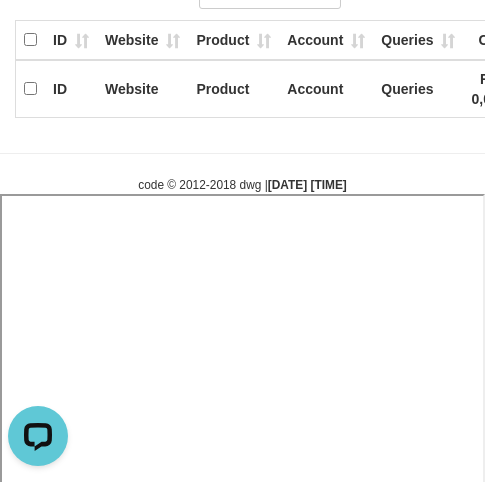 select 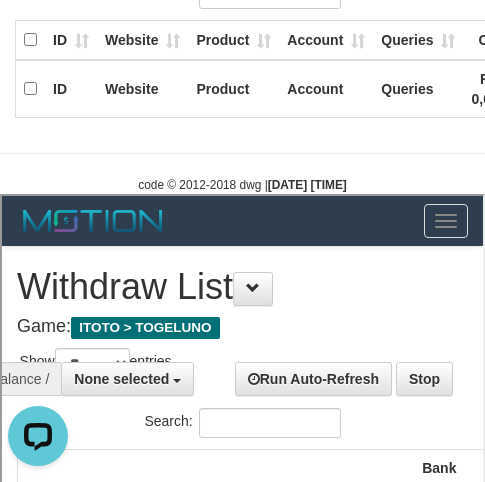 scroll, scrollTop: 0, scrollLeft: 0, axis: both 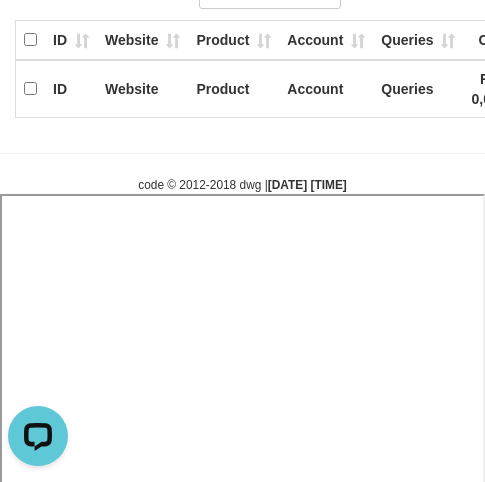 select 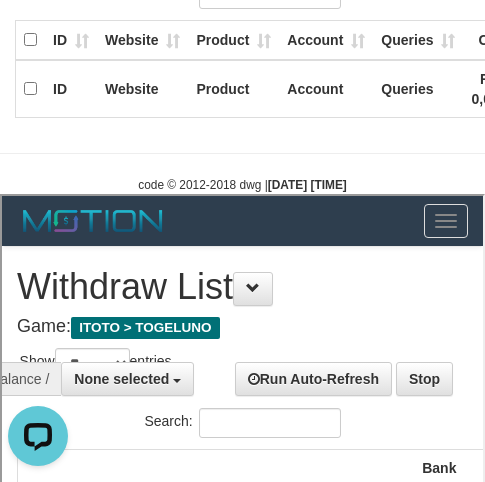 scroll, scrollTop: 0, scrollLeft: 0, axis: both 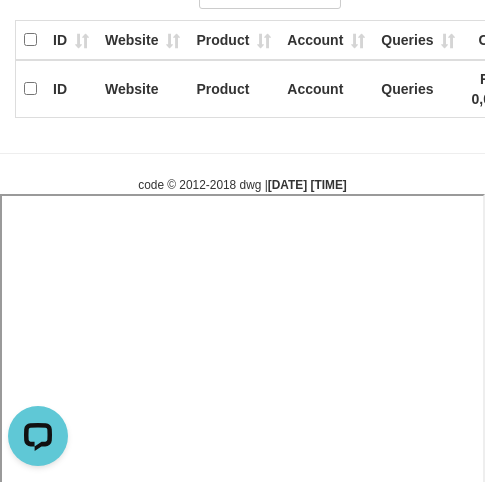 select 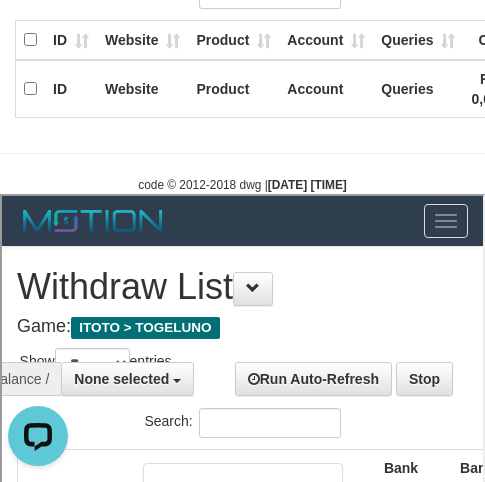 scroll, scrollTop: 0, scrollLeft: 0, axis: both 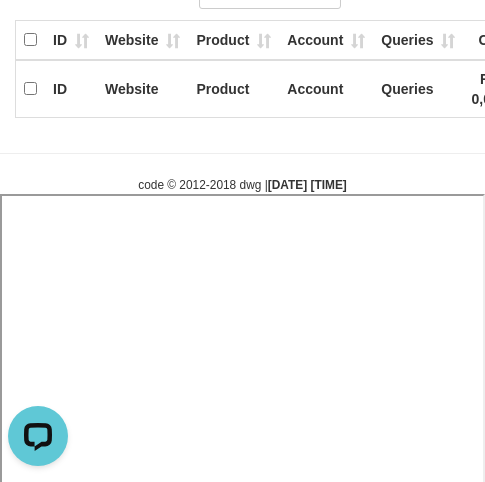 select 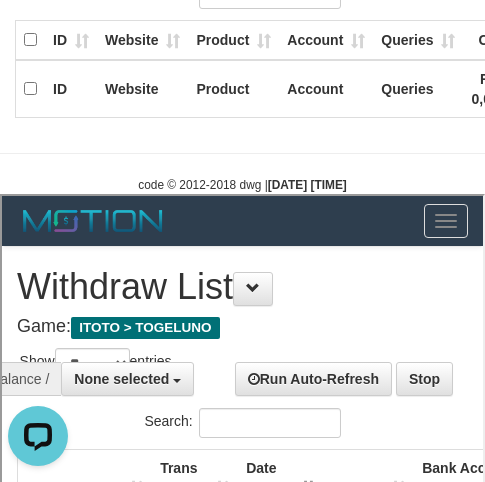scroll, scrollTop: 0, scrollLeft: 0, axis: both 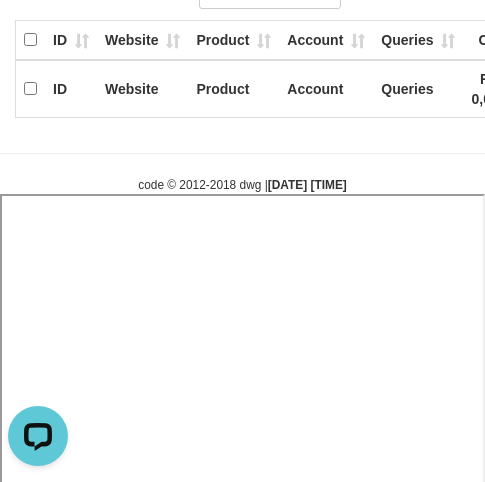 select 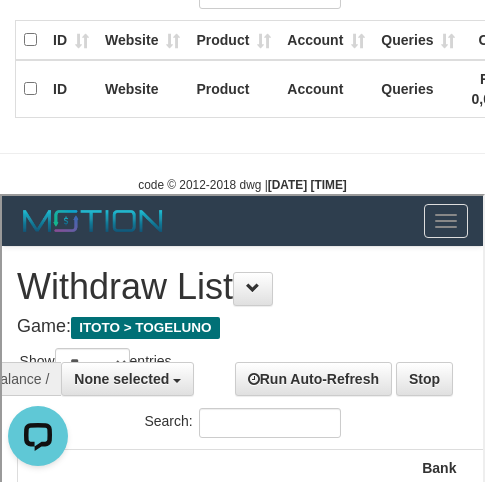 scroll, scrollTop: 0, scrollLeft: 0, axis: both 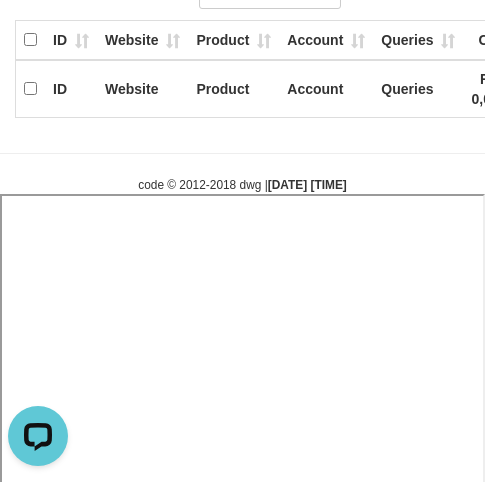 select 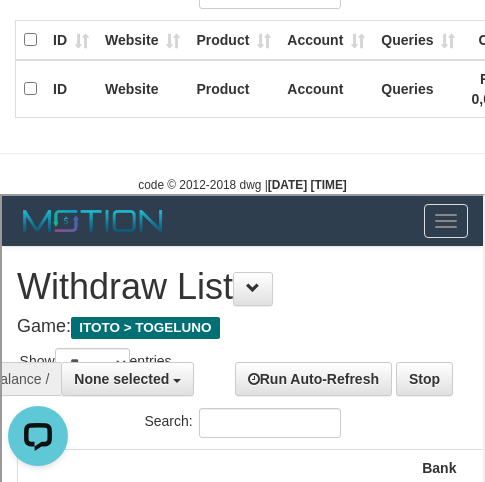 scroll, scrollTop: 0, scrollLeft: 0, axis: both 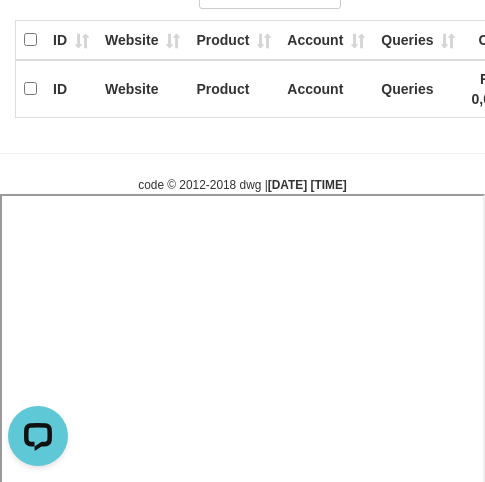 select 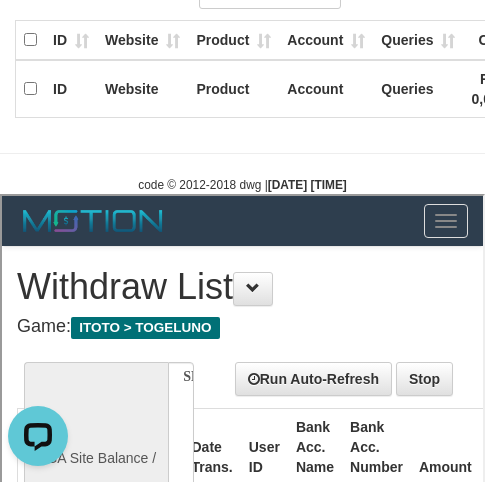 select on "**" 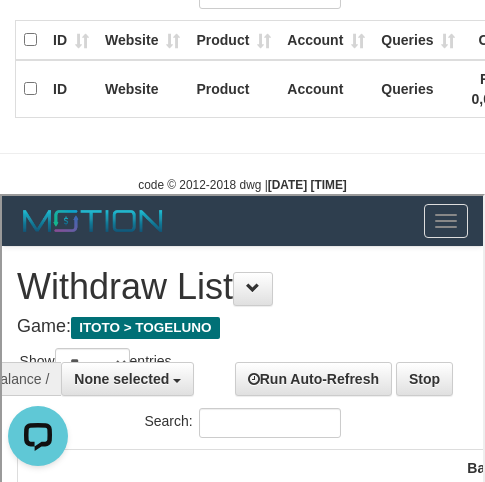 scroll, scrollTop: 0, scrollLeft: 0, axis: both 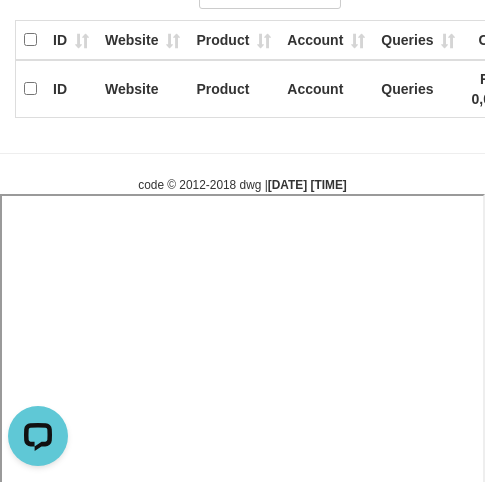 select 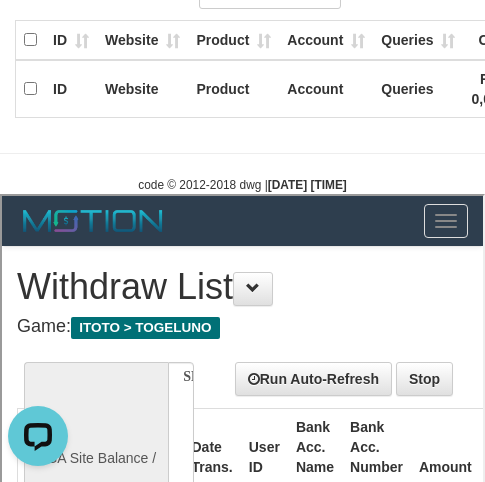 select on "**" 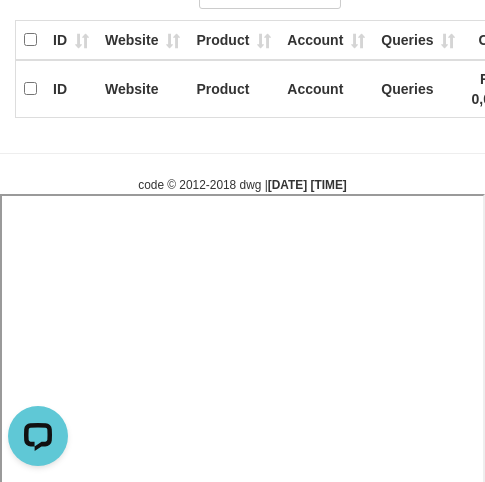 select 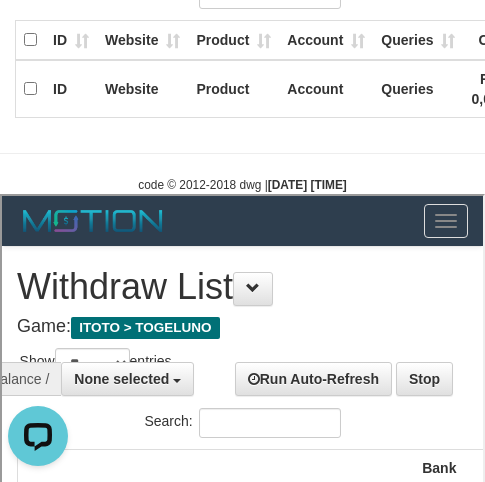 scroll, scrollTop: 0, scrollLeft: 0, axis: both 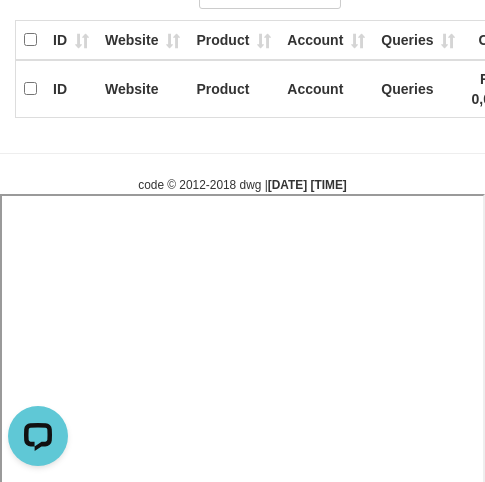 select 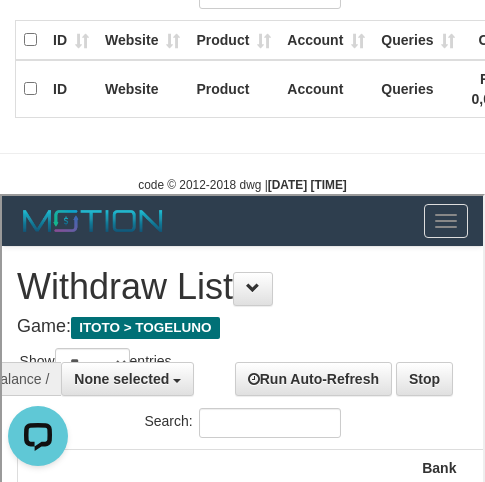 scroll, scrollTop: 0, scrollLeft: 0, axis: both 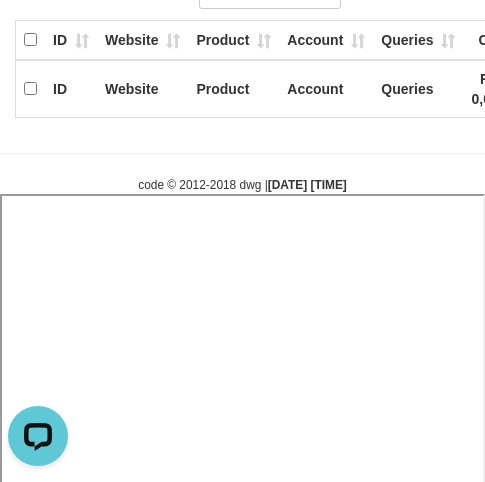 select 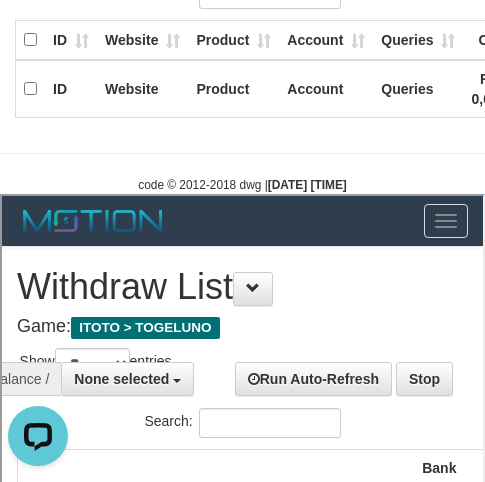 scroll, scrollTop: 0, scrollLeft: 0, axis: both 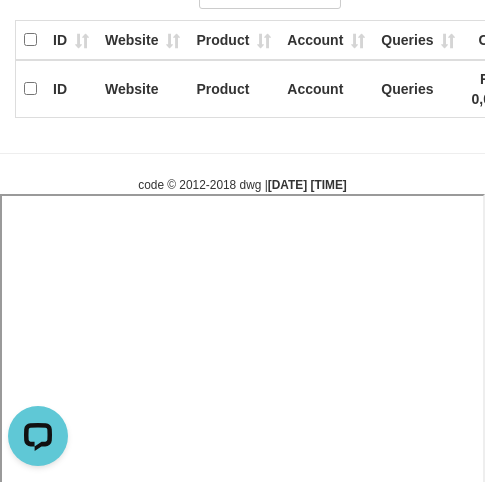 select 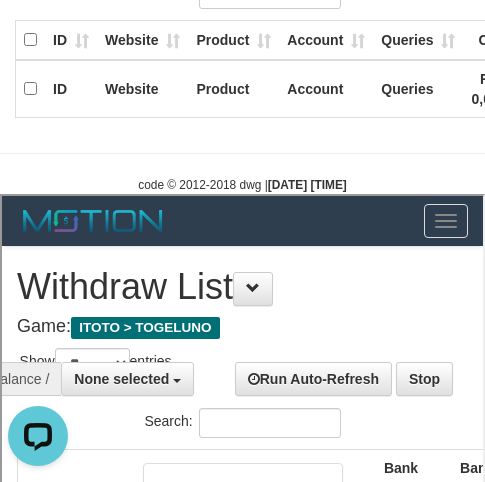 scroll, scrollTop: 0, scrollLeft: 0, axis: both 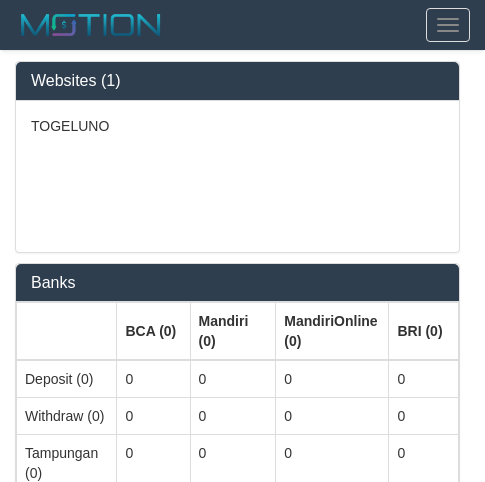 select on "**" 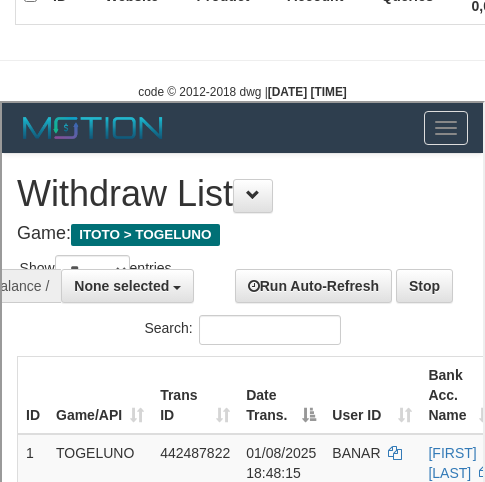 scroll, scrollTop: 0, scrollLeft: 0, axis: both 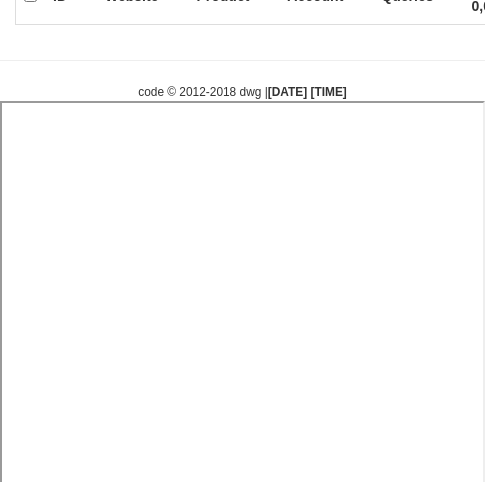 select 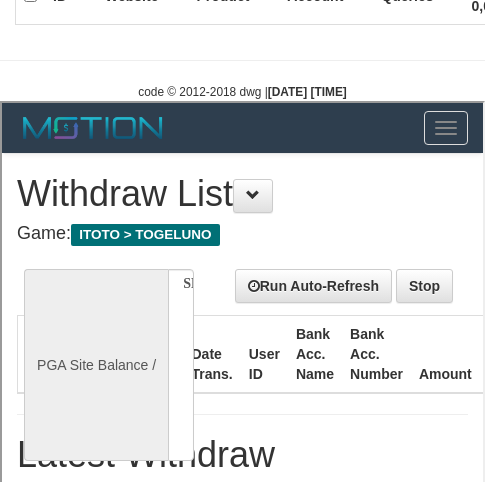 scroll, scrollTop: 0, scrollLeft: 0, axis: both 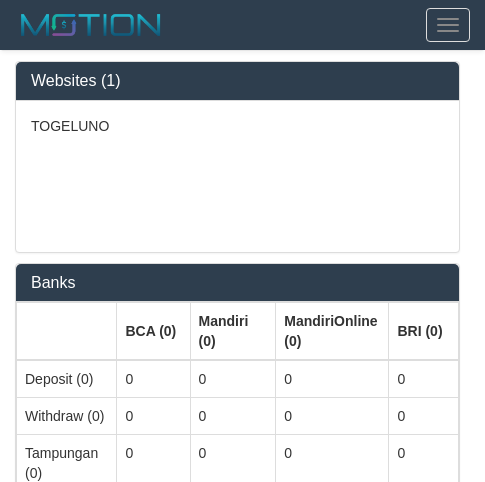 select 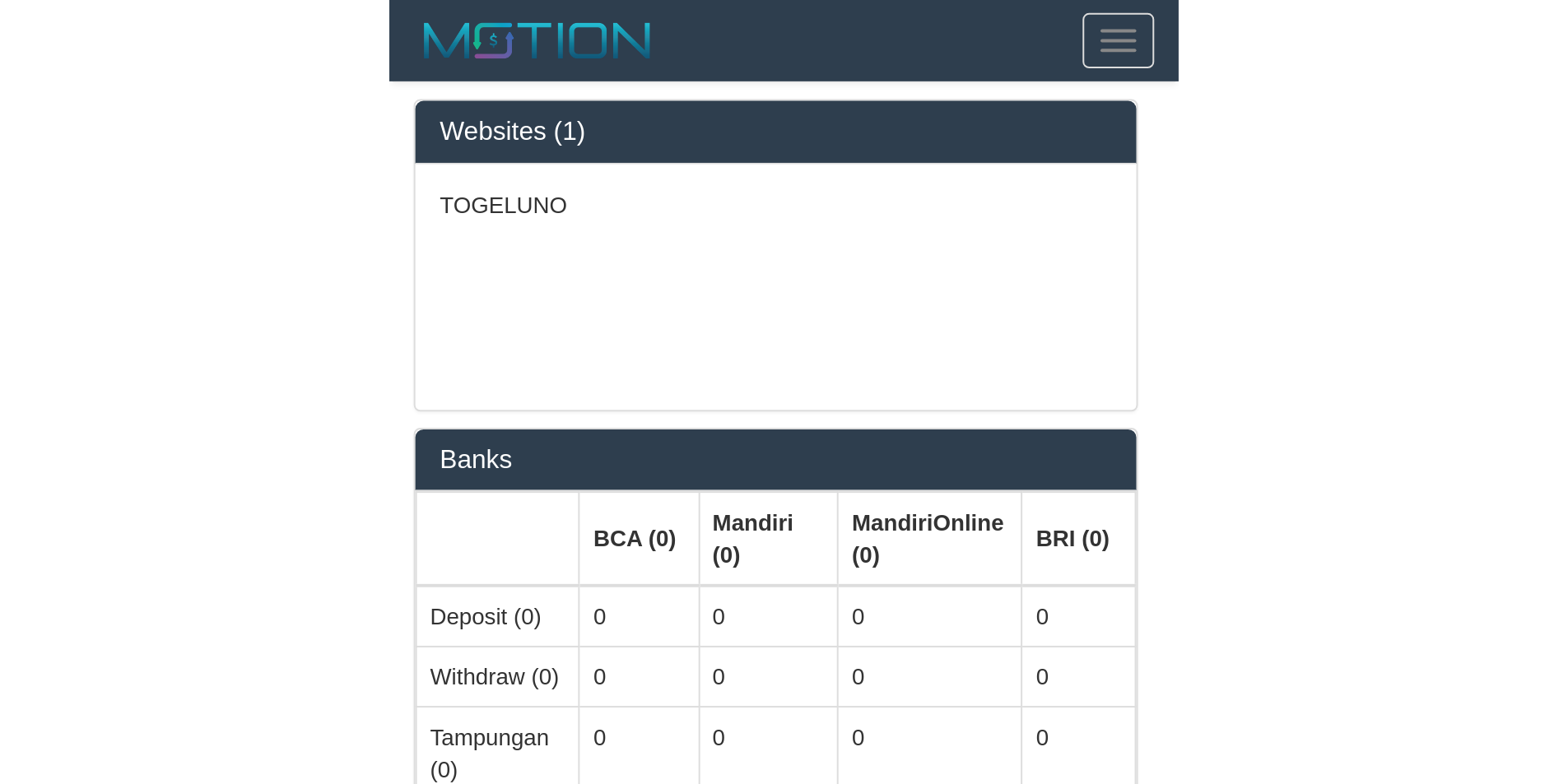 scroll, scrollTop: 0, scrollLeft: 0, axis: both 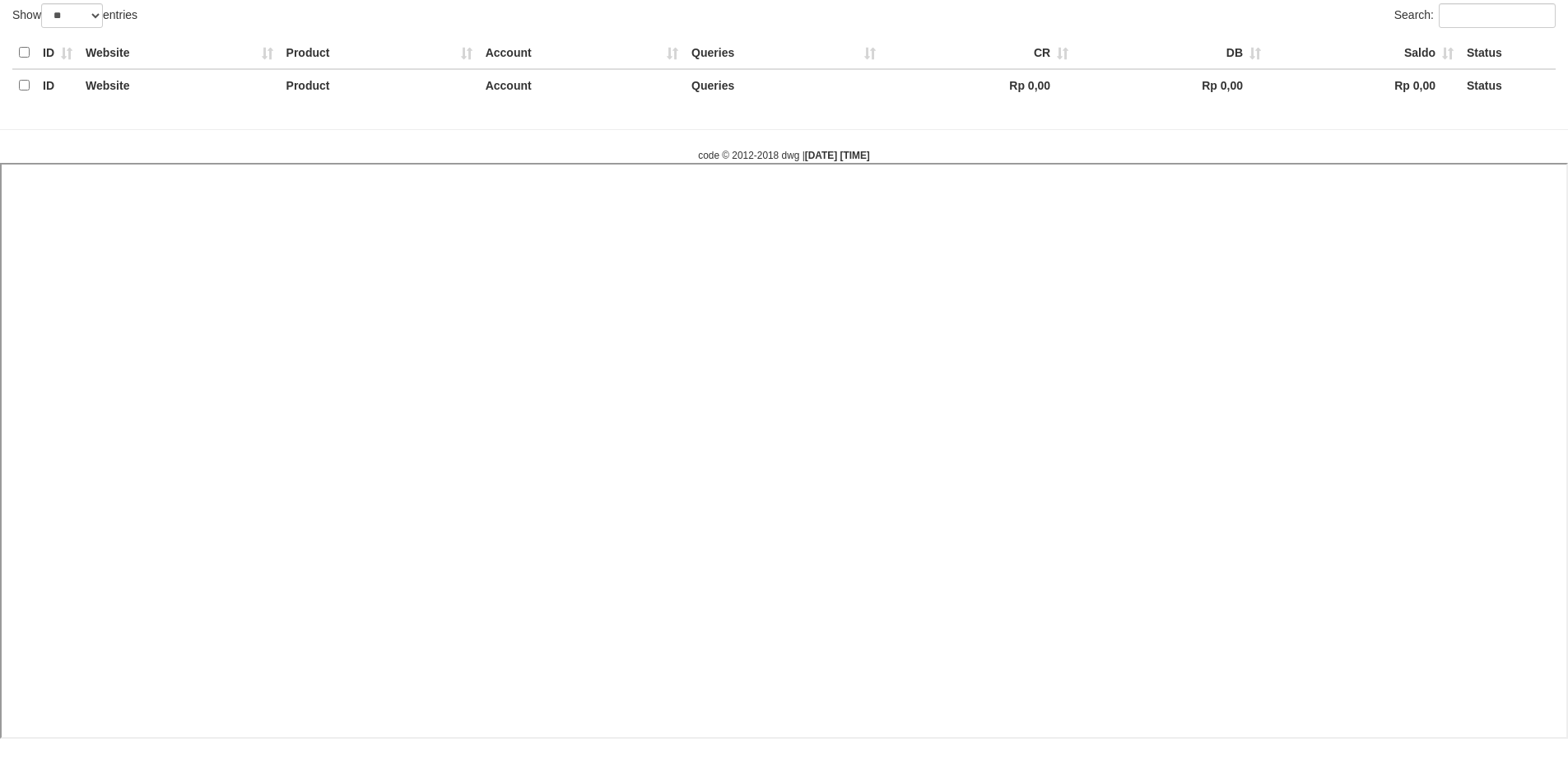 select 